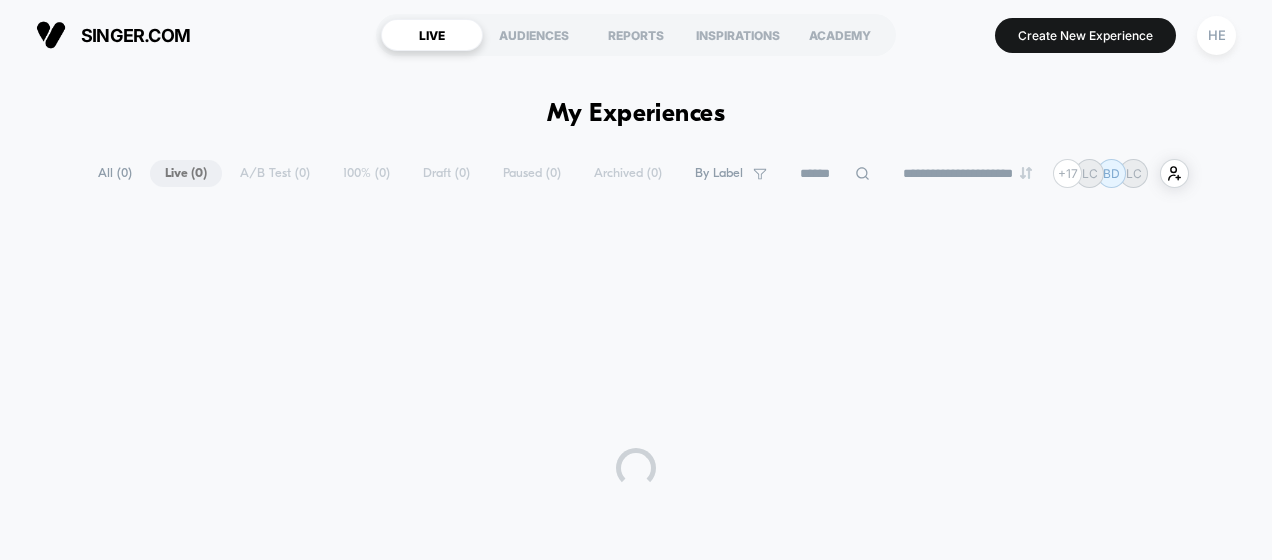 scroll, scrollTop: 0, scrollLeft: 0, axis: both 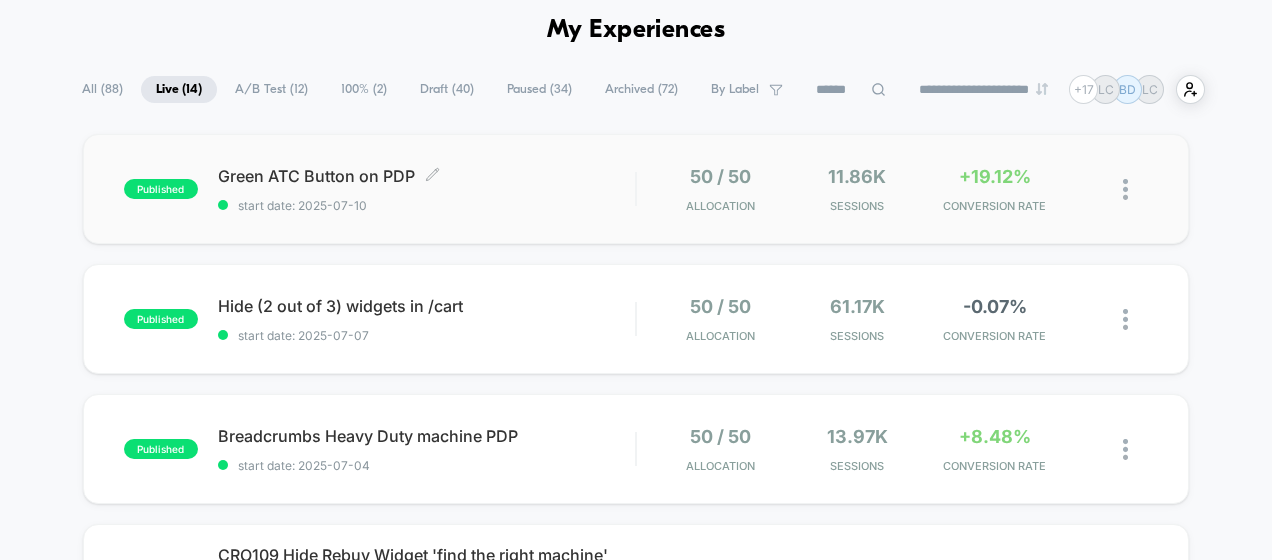 click on "start date: 2025-07-10" at bounding box center [427, 205] 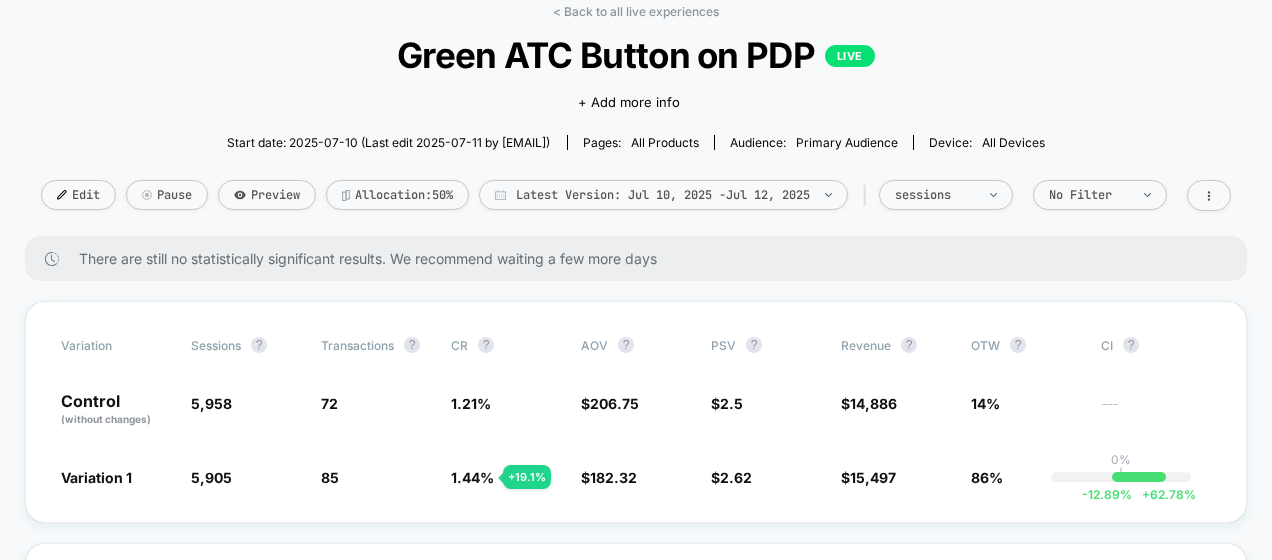 scroll, scrollTop: 0, scrollLeft: 0, axis: both 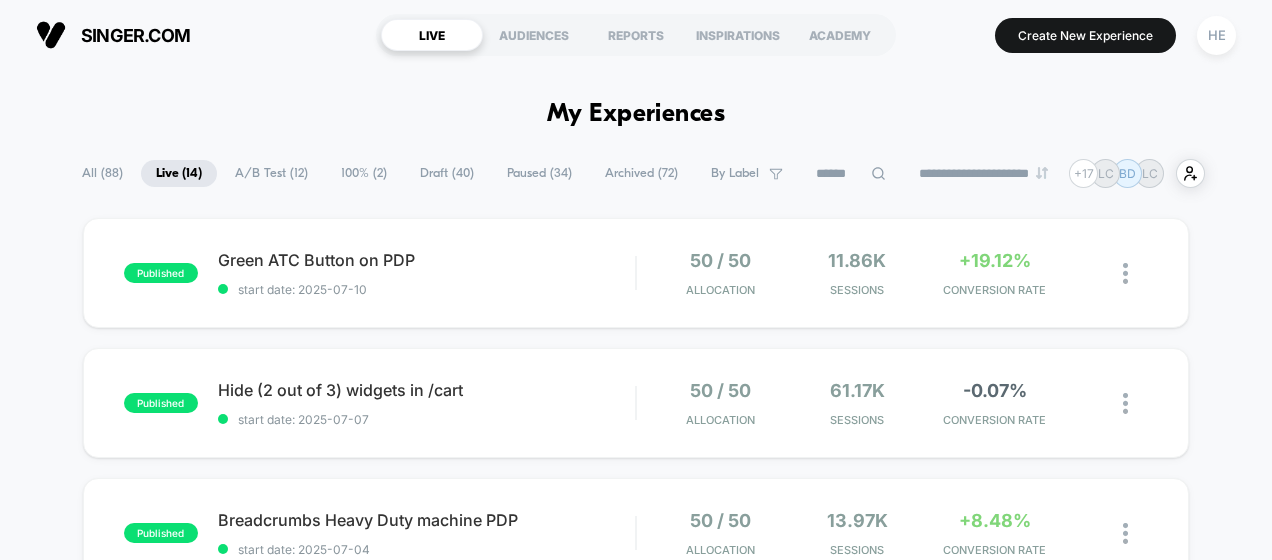 click on "Draft ( 40 )" at bounding box center (447, 173) 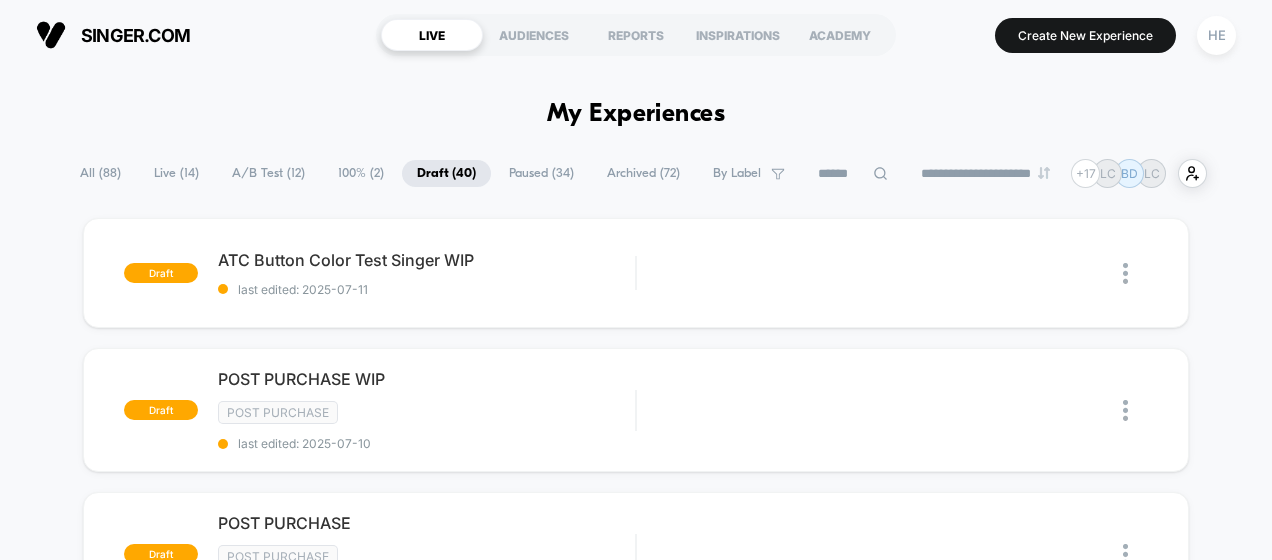 click on "Paused ( 34 )" at bounding box center [541, 173] 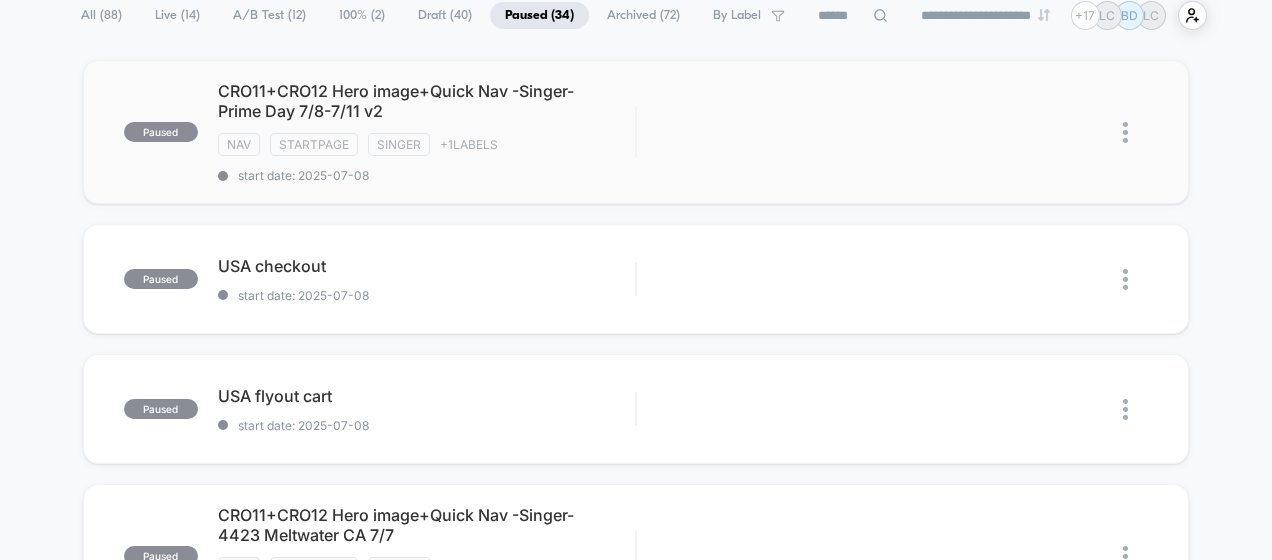 scroll, scrollTop: 160, scrollLeft: 0, axis: vertical 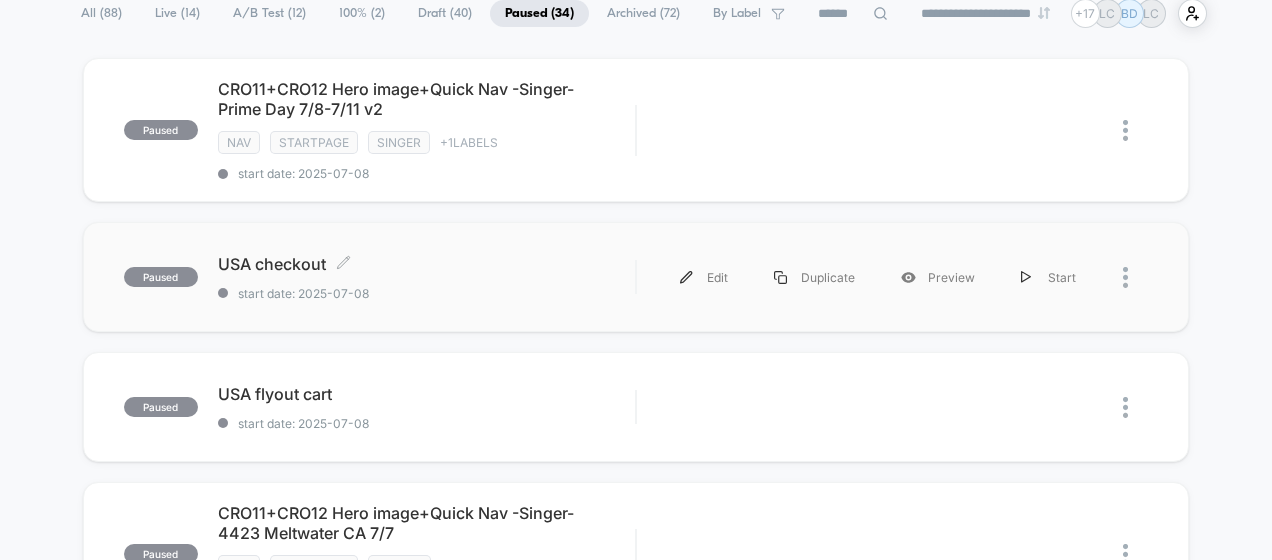 click on "USA checkout Click to edit experience details" at bounding box center [427, 264] 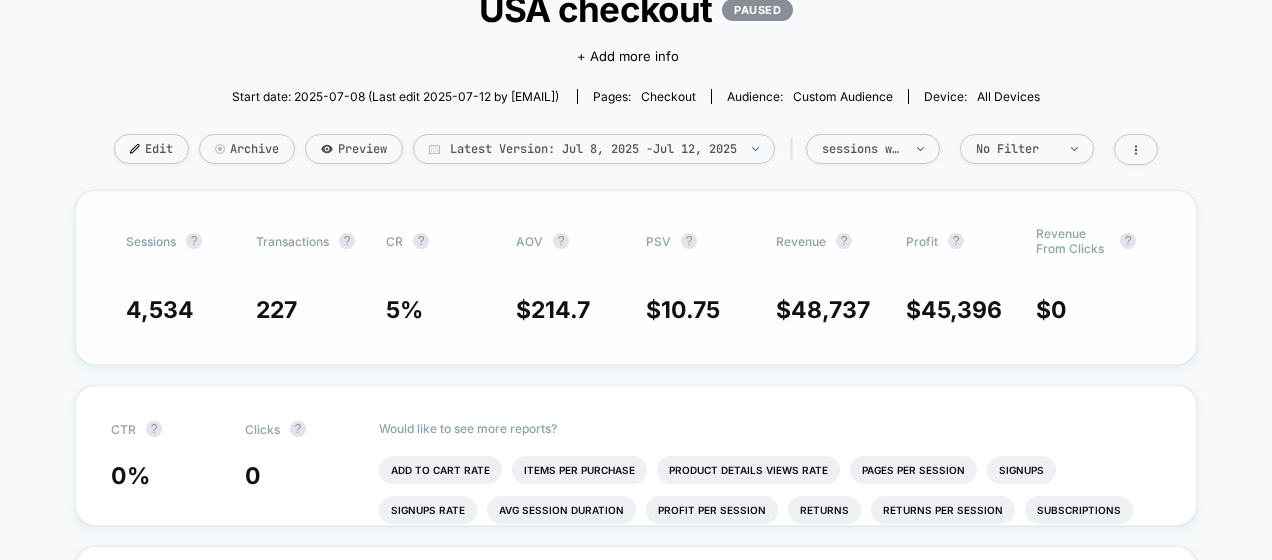 scroll, scrollTop: 0, scrollLeft: 0, axis: both 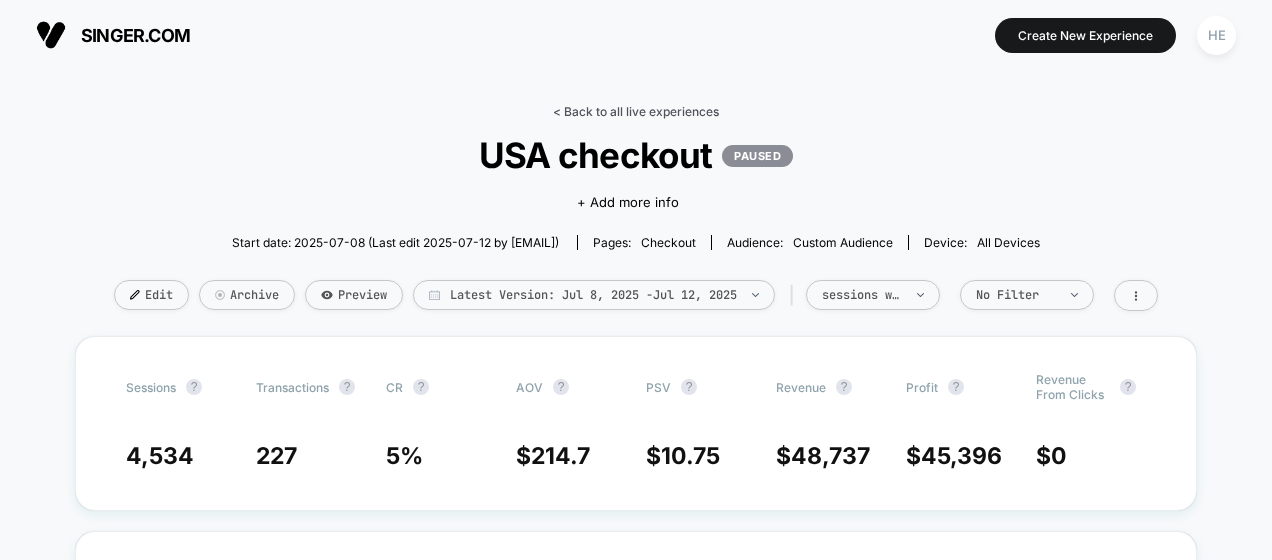 click on "< Back to all live experiences" at bounding box center (636, 111) 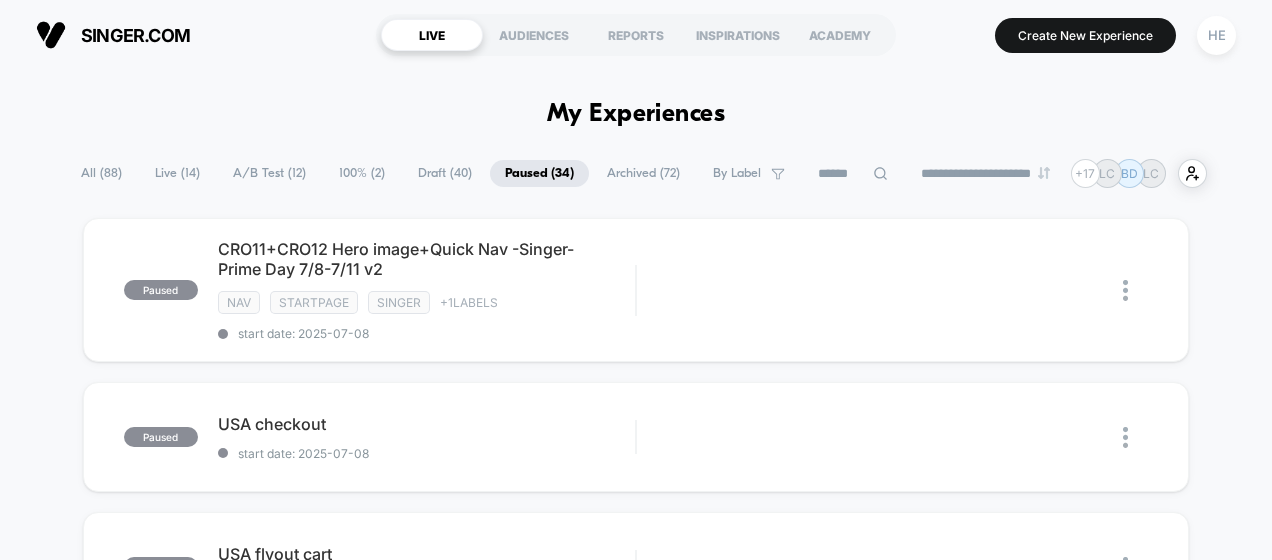 click on "Live ( 14 )" at bounding box center (177, 173) 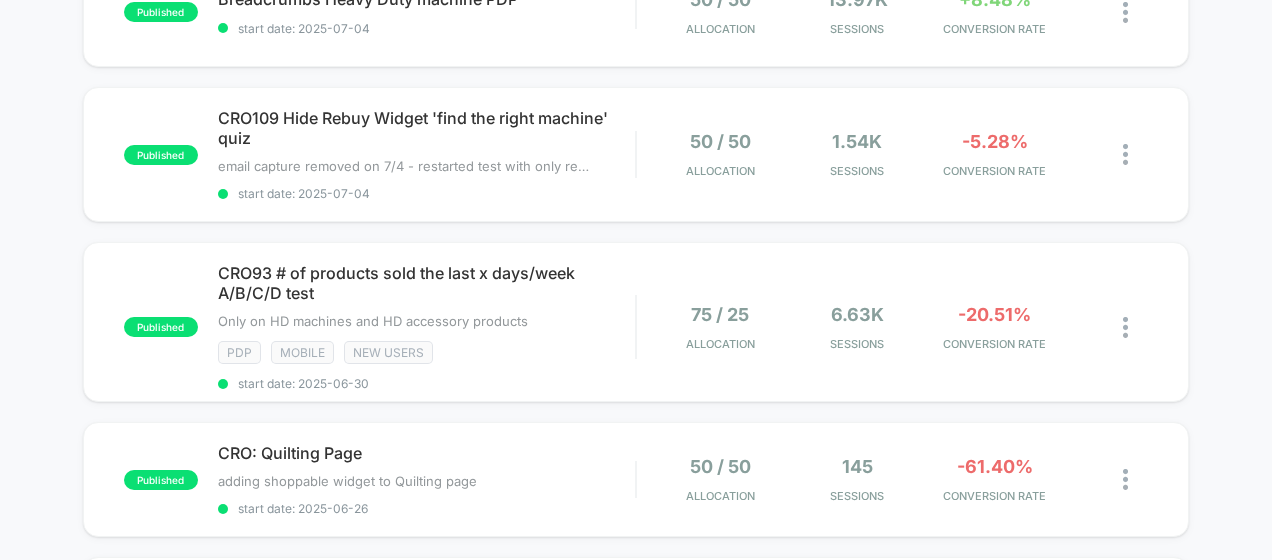 scroll, scrollTop: 552, scrollLeft: 0, axis: vertical 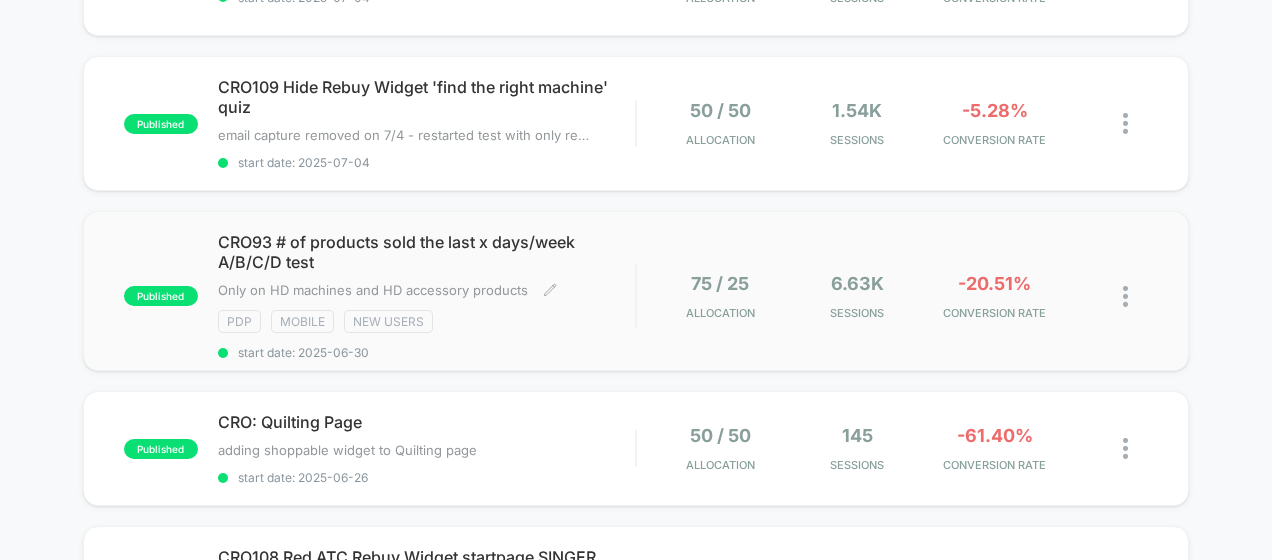 click on "CRO93 # of products sold the last x days/week A/B/C/D test Only on HD machines and HD accessory products Click to edit experience details Only on HD machines and HD accessory products PDP Mobile New Users start date: 2025-06-30" at bounding box center (427, 296) 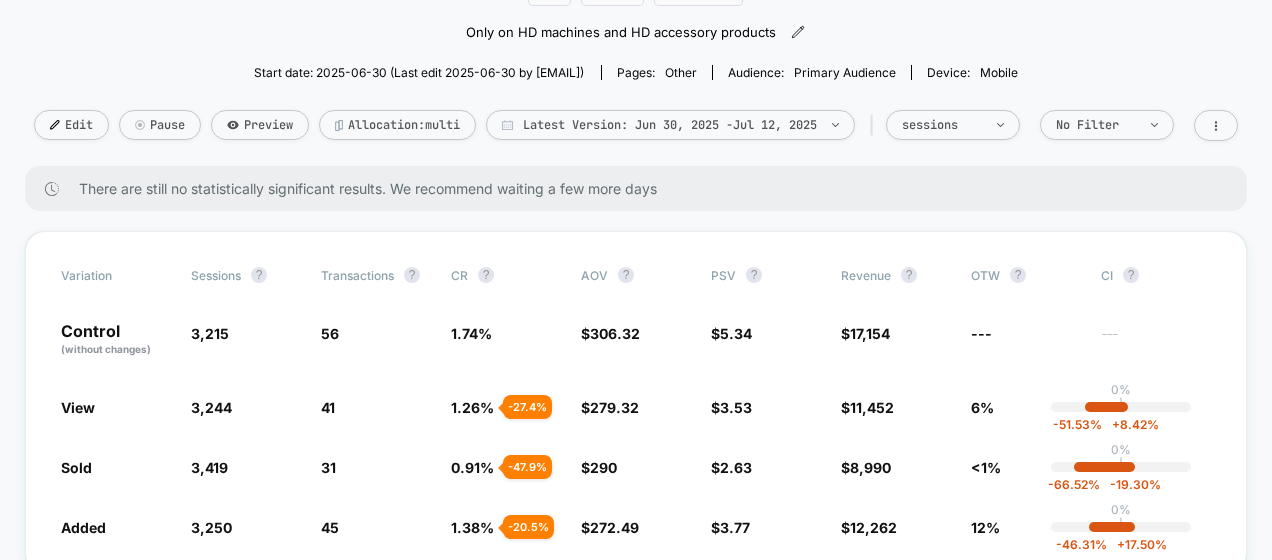 scroll, scrollTop: 0, scrollLeft: 0, axis: both 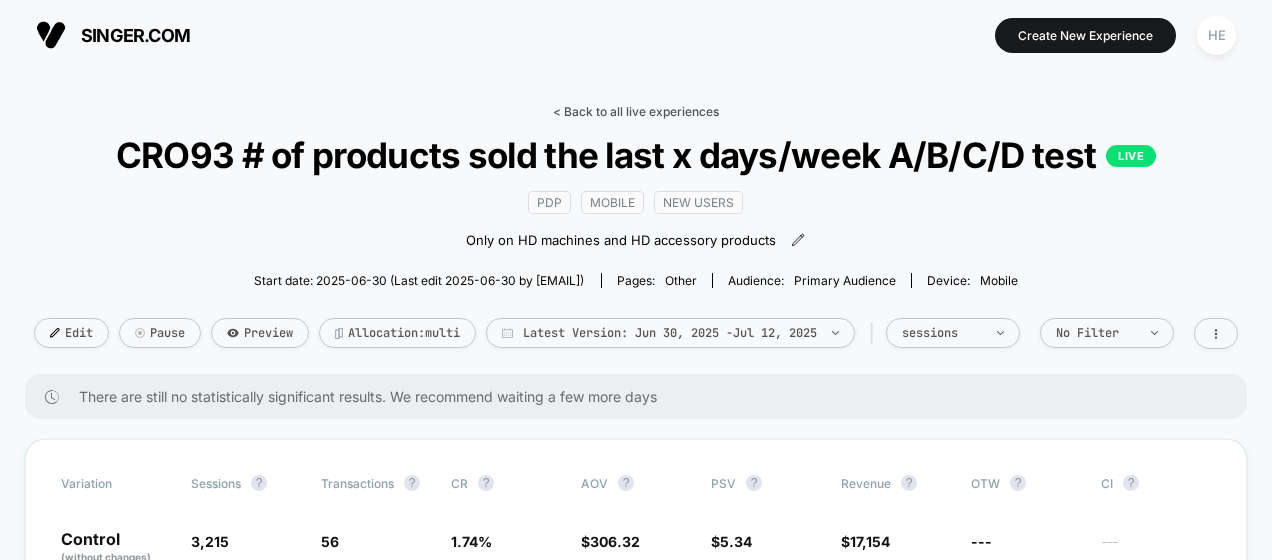 click on "< Back to all live experiences" at bounding box center (636, 111) 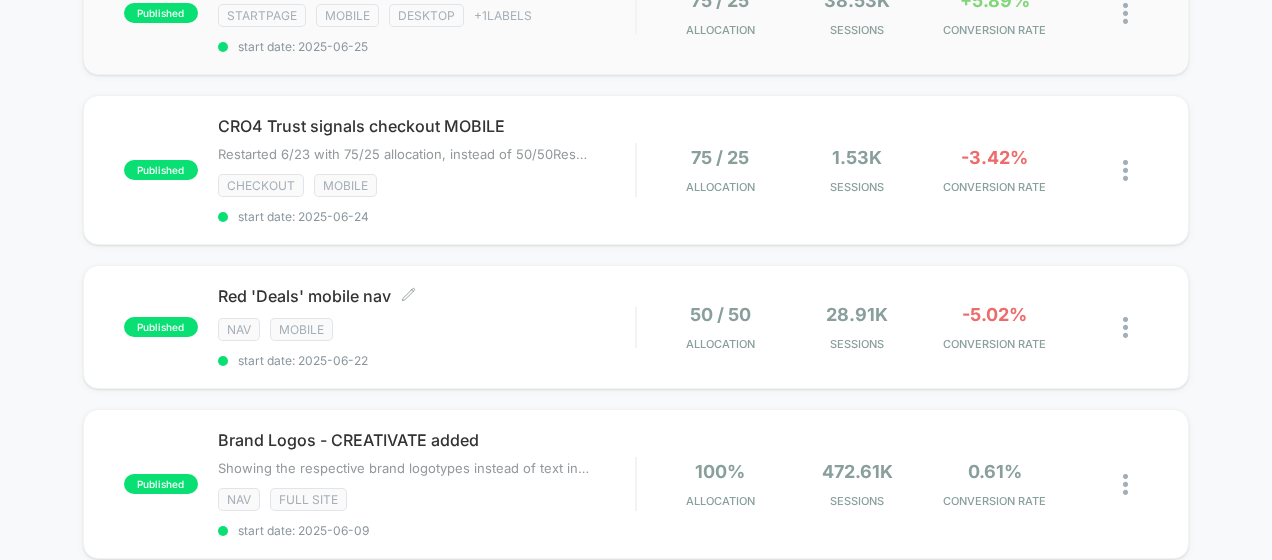 scroll, scrollTop: 846, scrollLeft: 0, axis: vertical 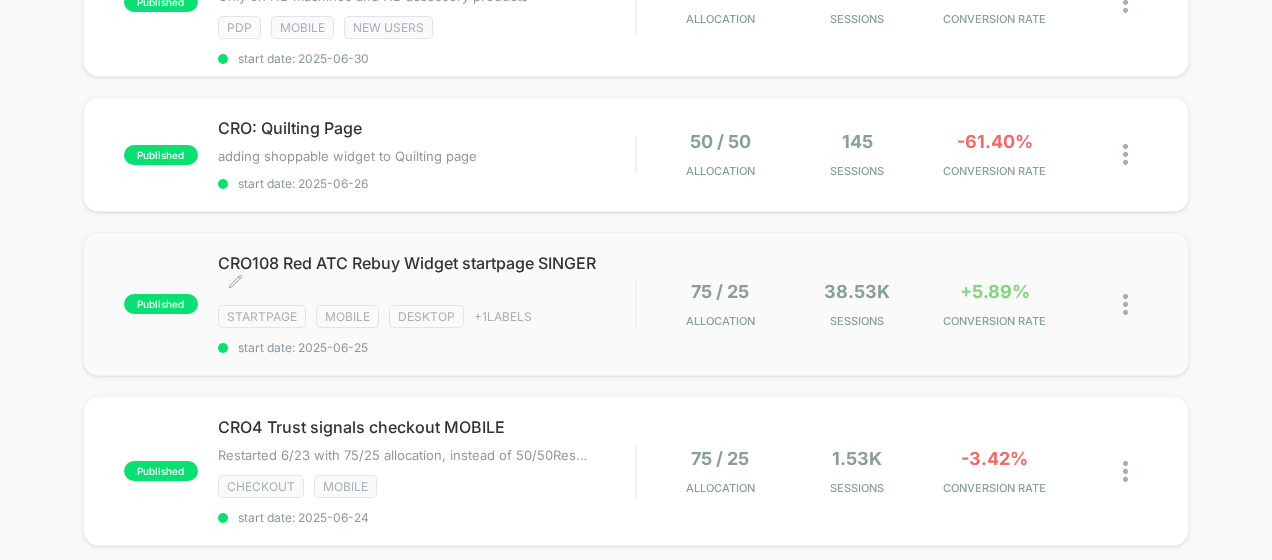 click on "STARTPAGE Mobile Desktop + 1  Labels" at bounding box center (427, 316) 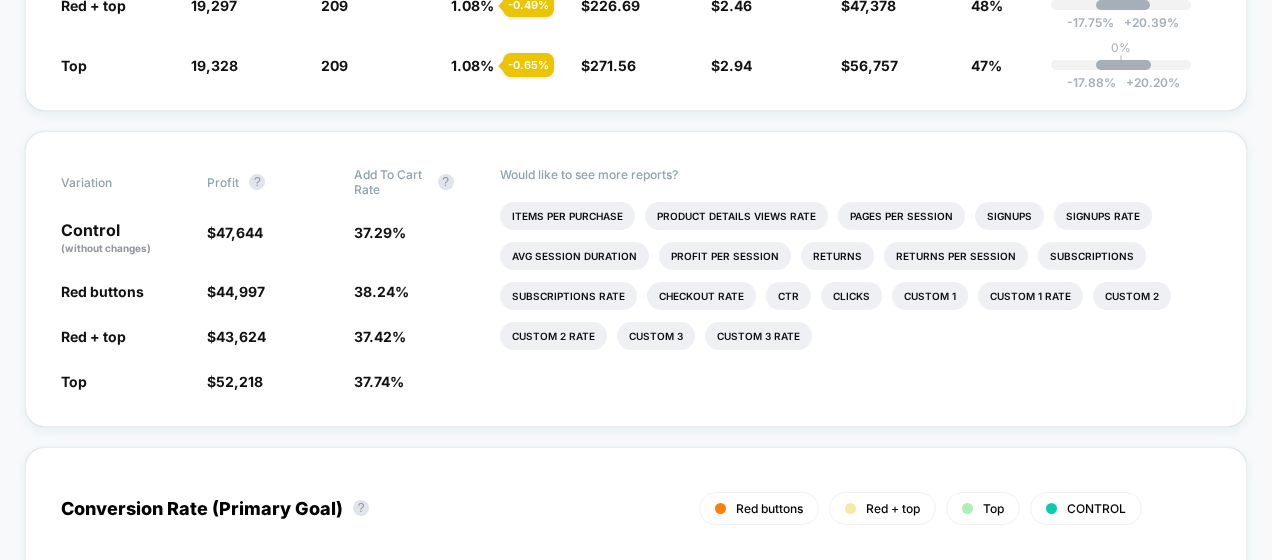 scroll, scrollTop: 0, scrollLeft: 0, axis: both 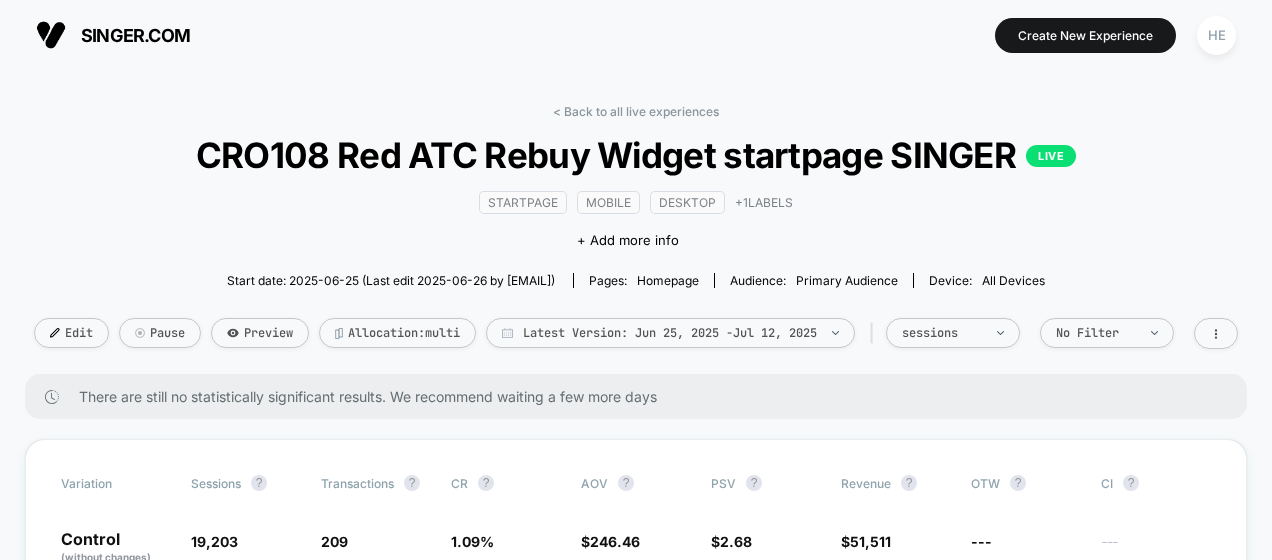 click on "singer.com" at bounding box center [113, 35] 